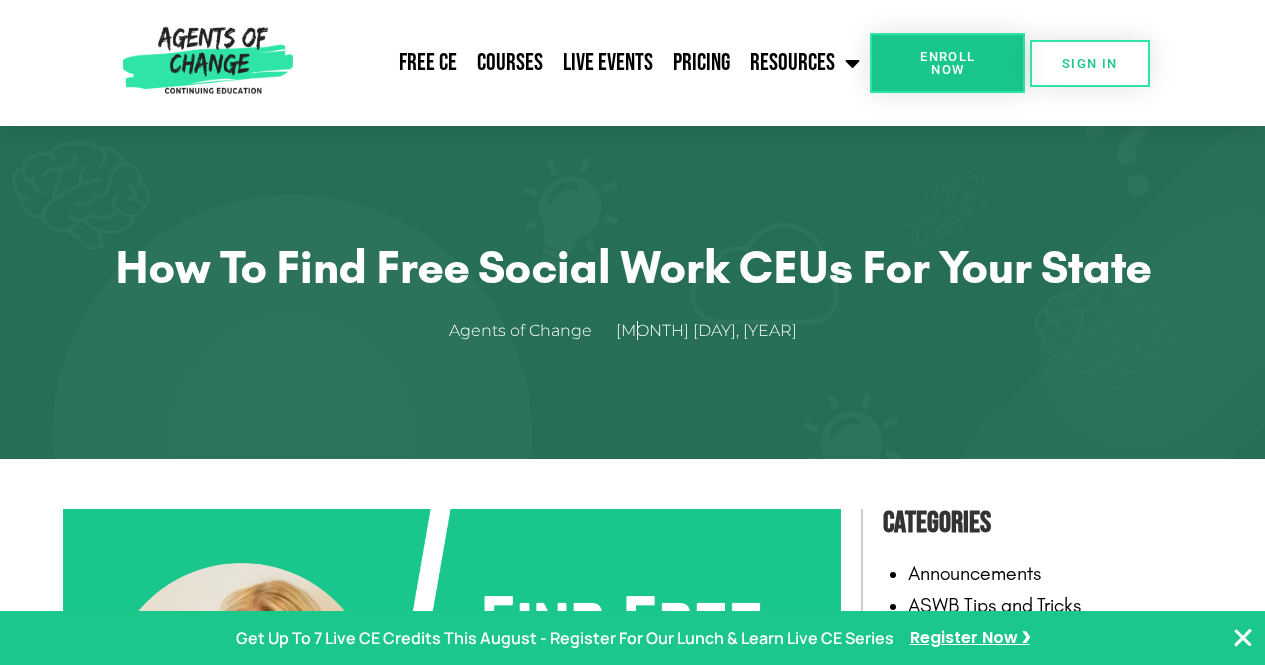 scroll, scrollTop: 0, scrollLeft: 0, axis: both 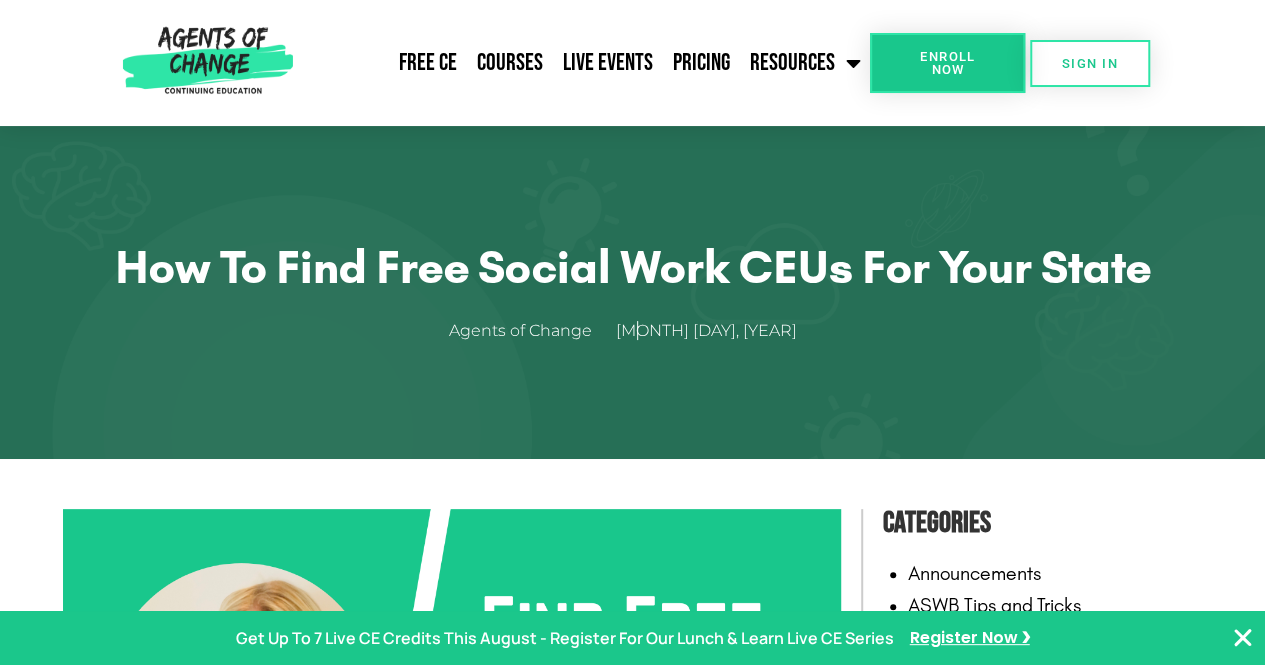 click at bounding box center [1243, 638] 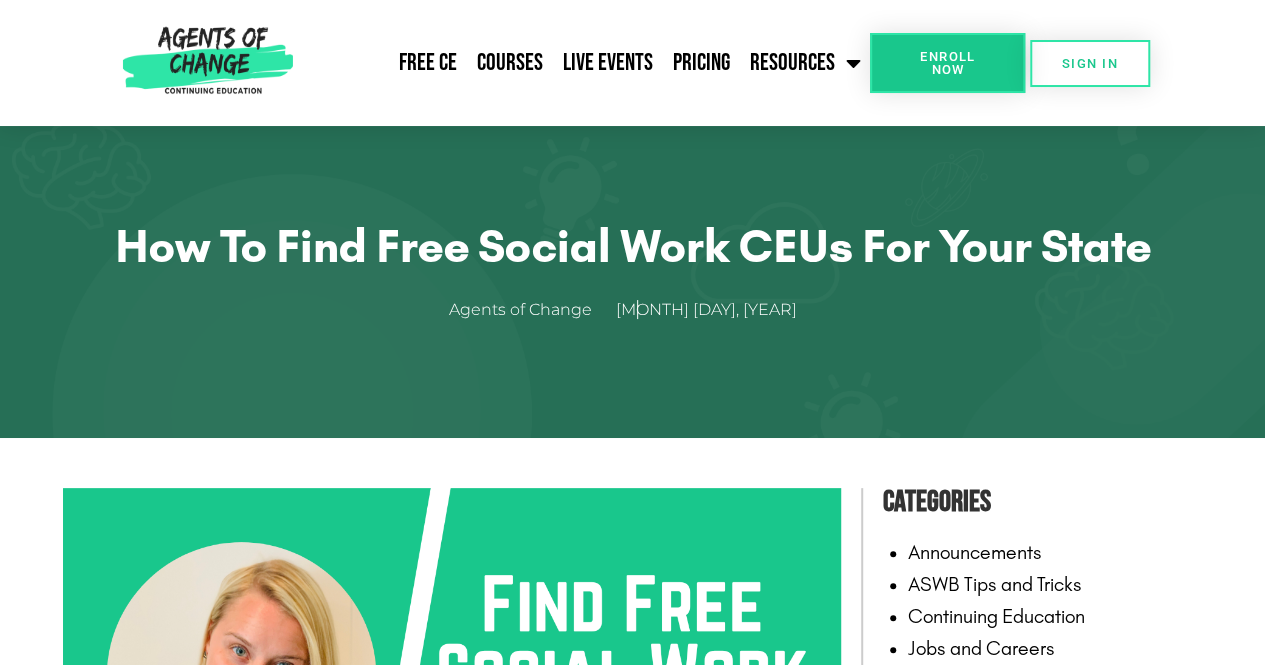 scroll, scrollTop: 40, scrollLeft: 0, axis: vertical 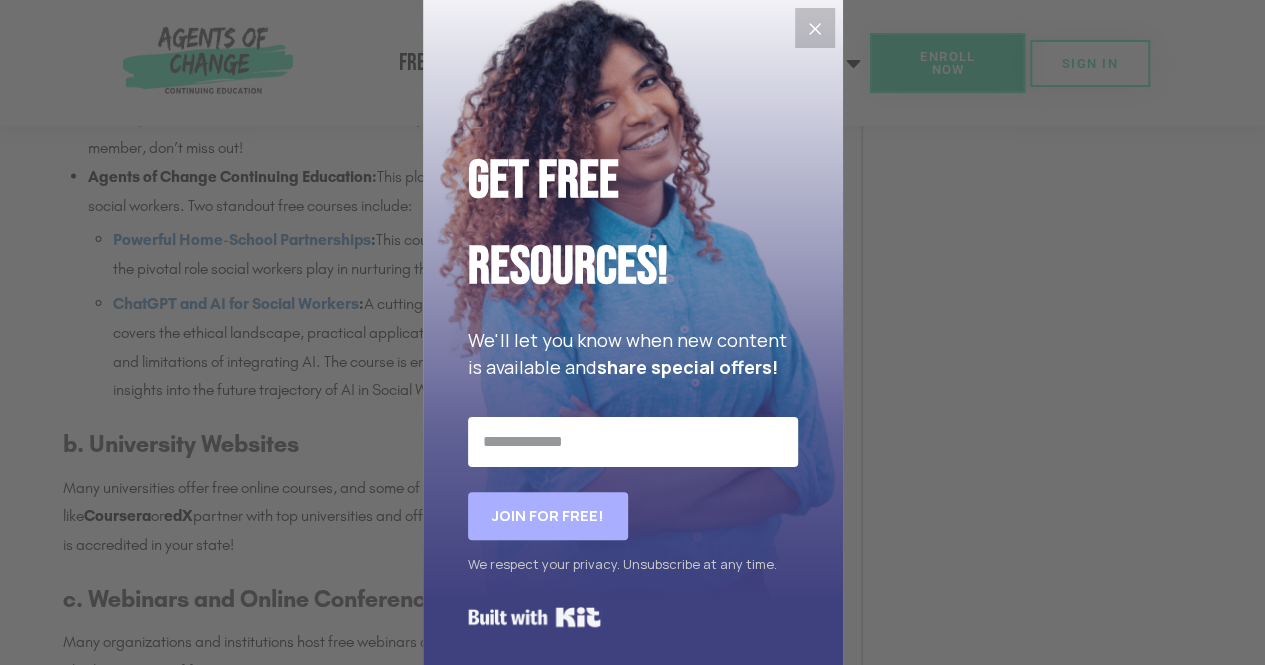 click 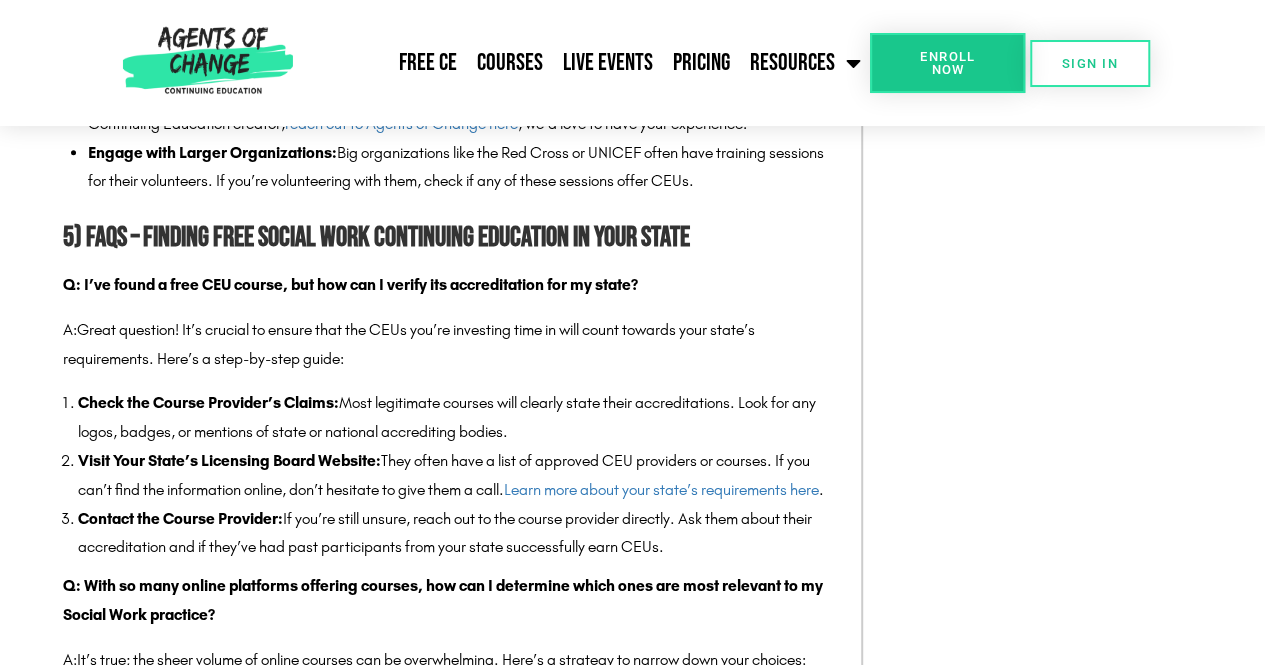 scroll, scrollTop: 4186, scrollLeft: 0, axis: vertical 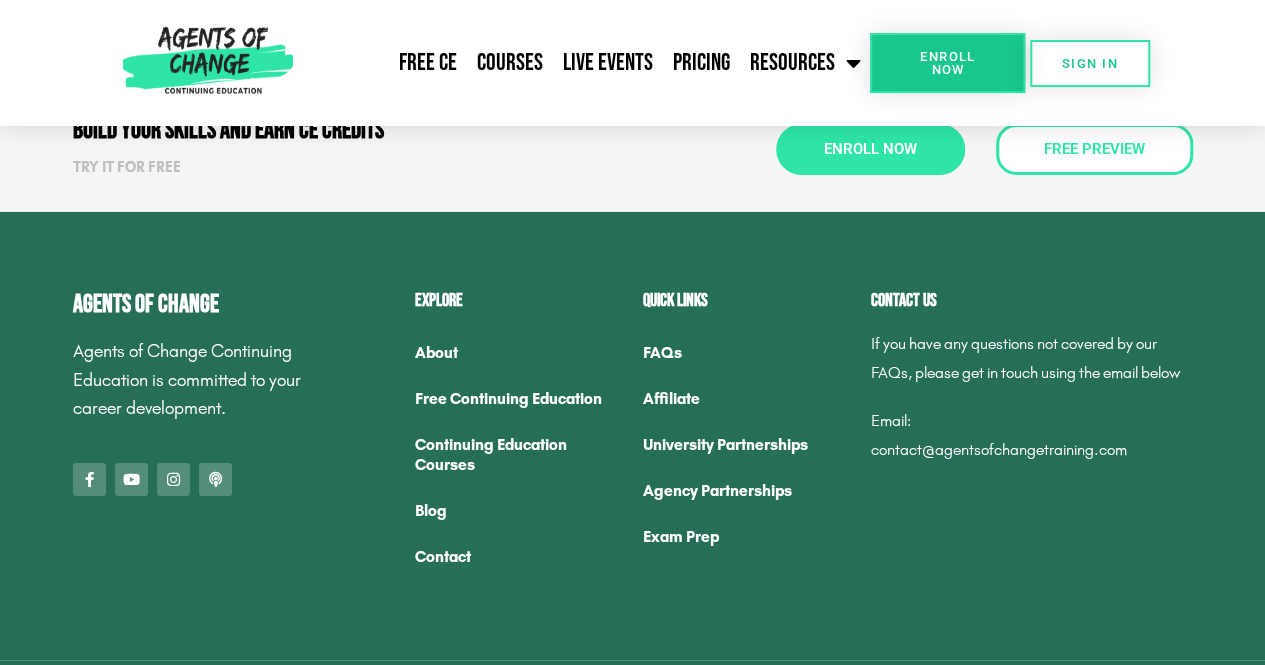 click on "Free Continuing Education" 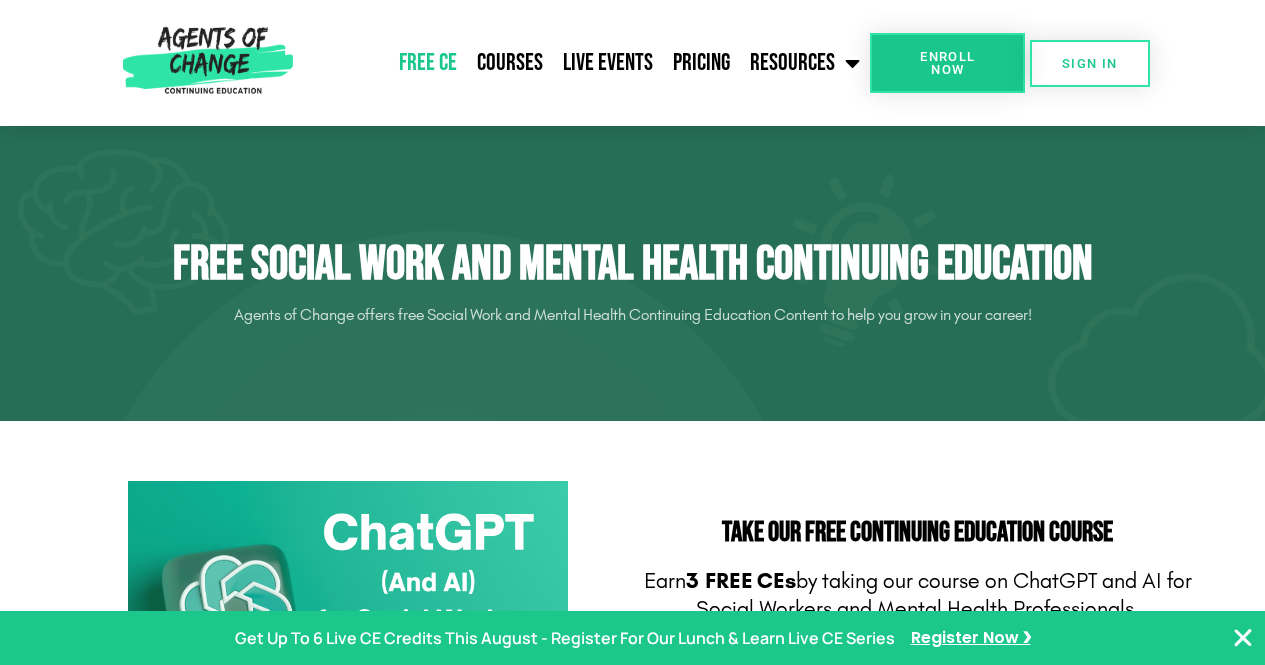 scroll, scrollTop: 0, scrollLeft: 0, axis: both 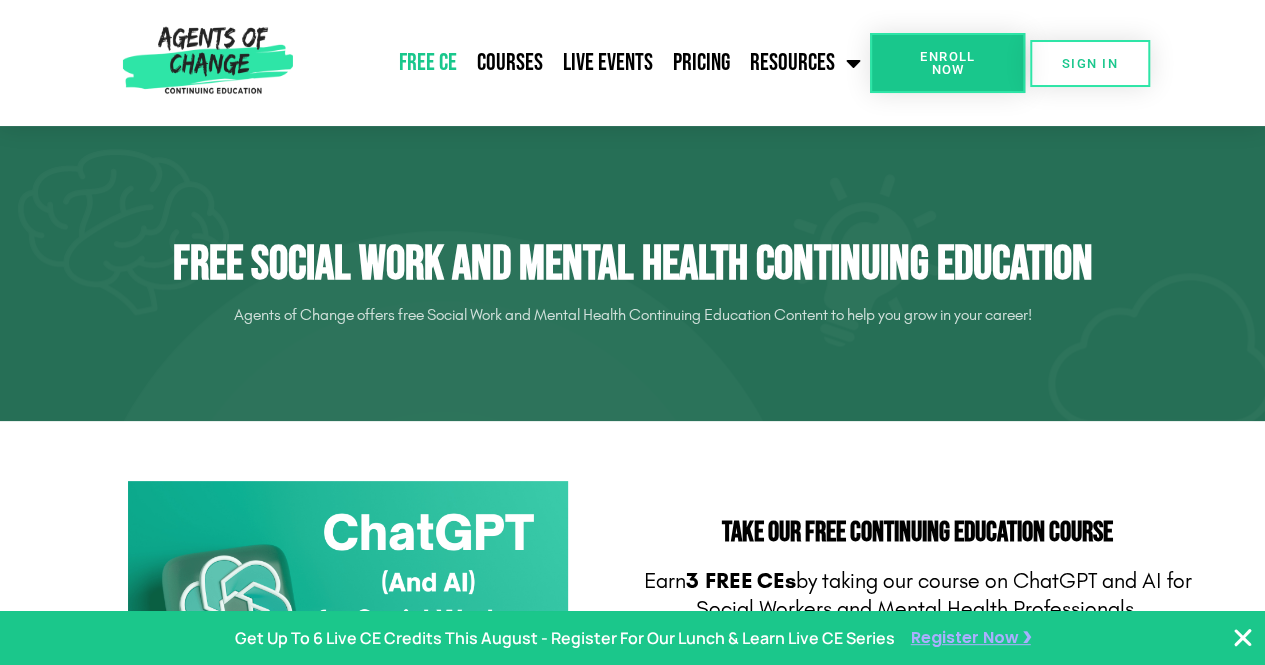 click on "Register Now ❯" at bounding box center (971, 638) 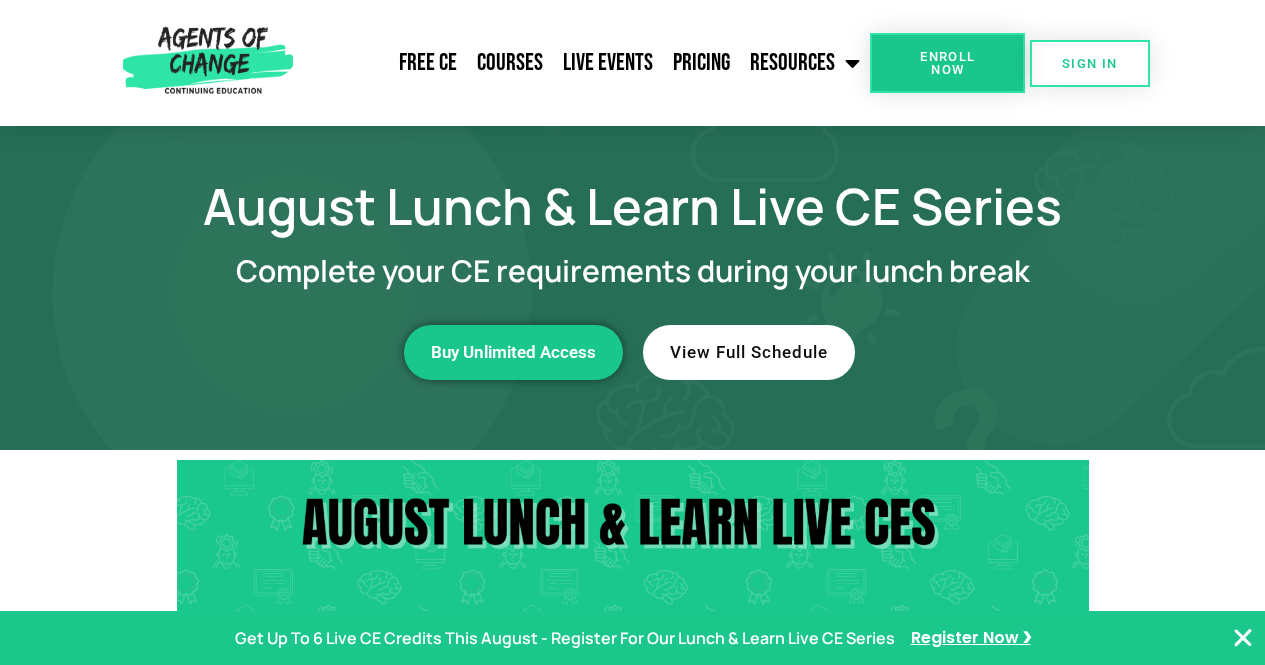 scroll, scrollTop: 0, scrollLeft: 0, axis: both 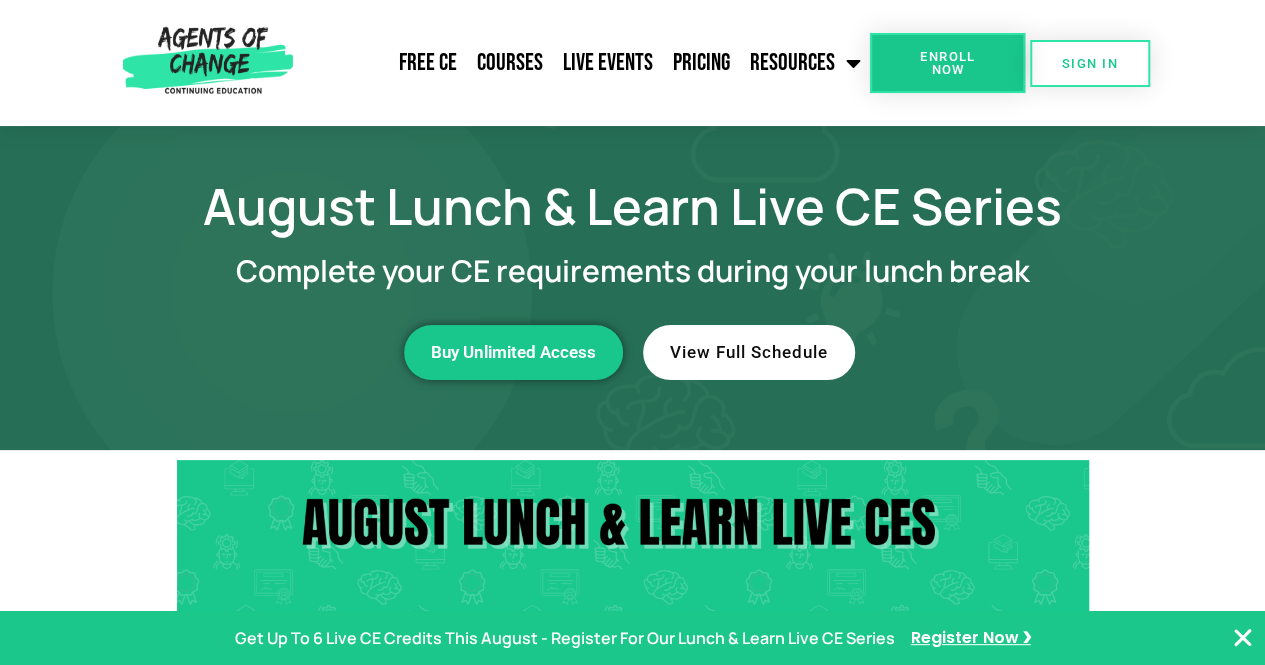 click at bounding box center [632, 638] 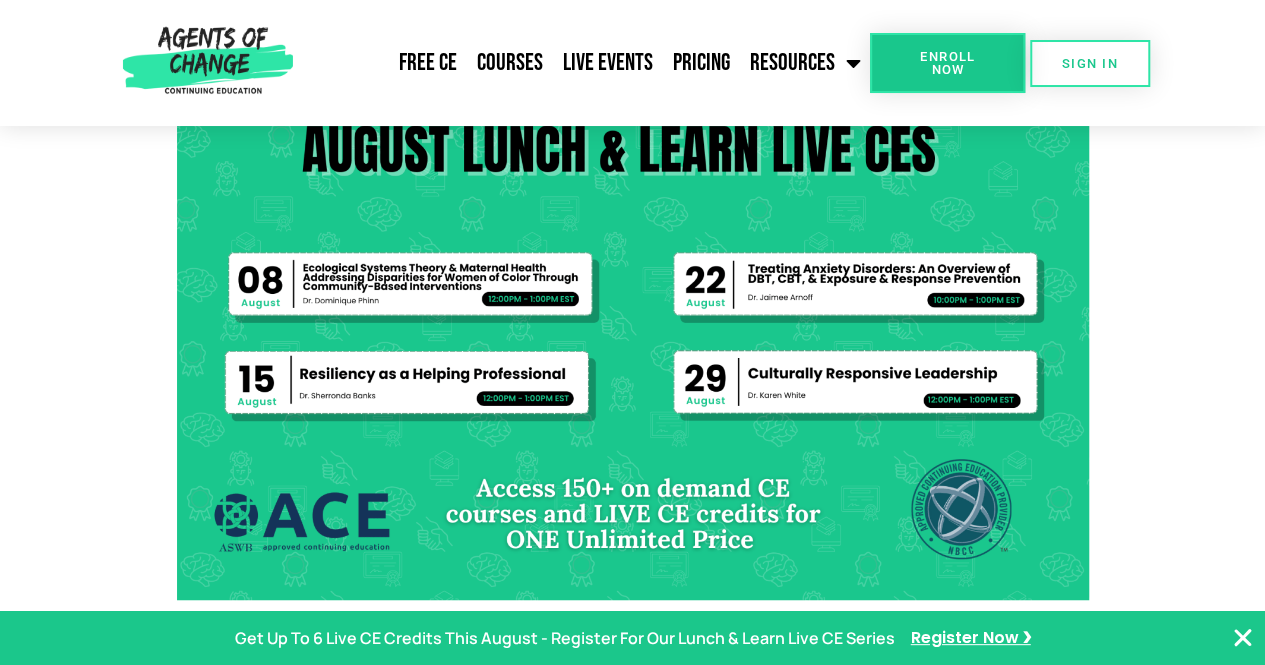 scroll, scrollTop: 440, scrollLeft: 0, axis: vertical 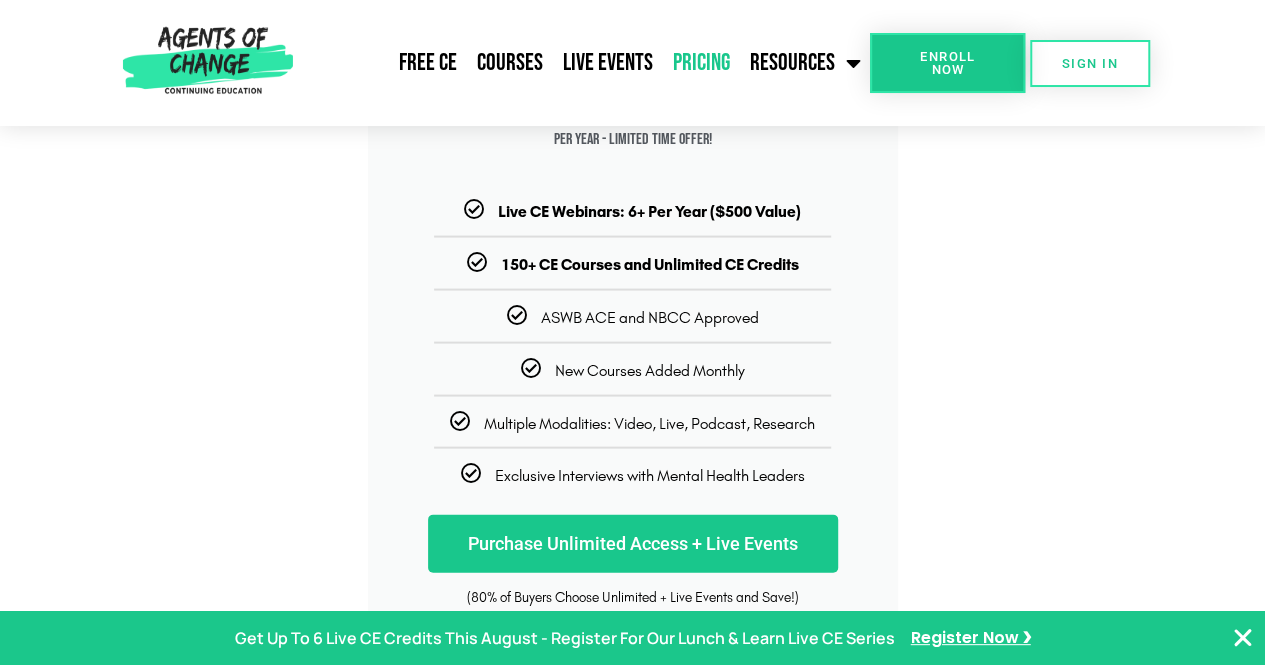 click on "Pricing" 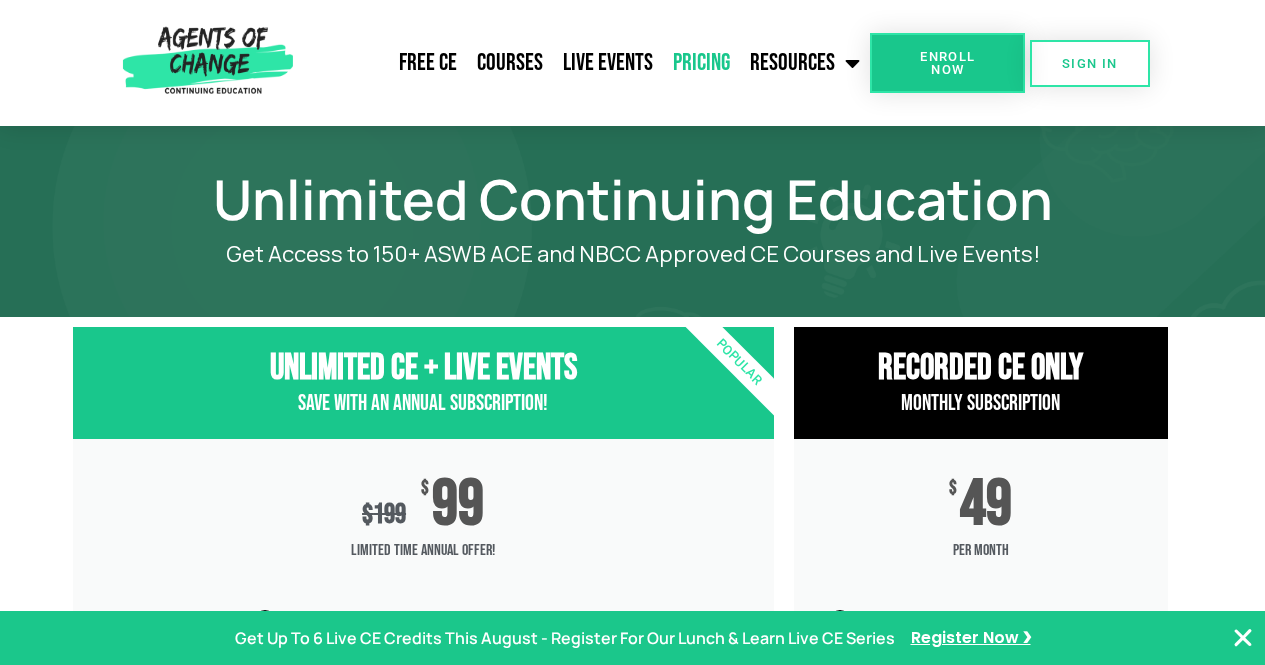 scroll, scrollTop: 0, scrollLeft: 0, axis: both 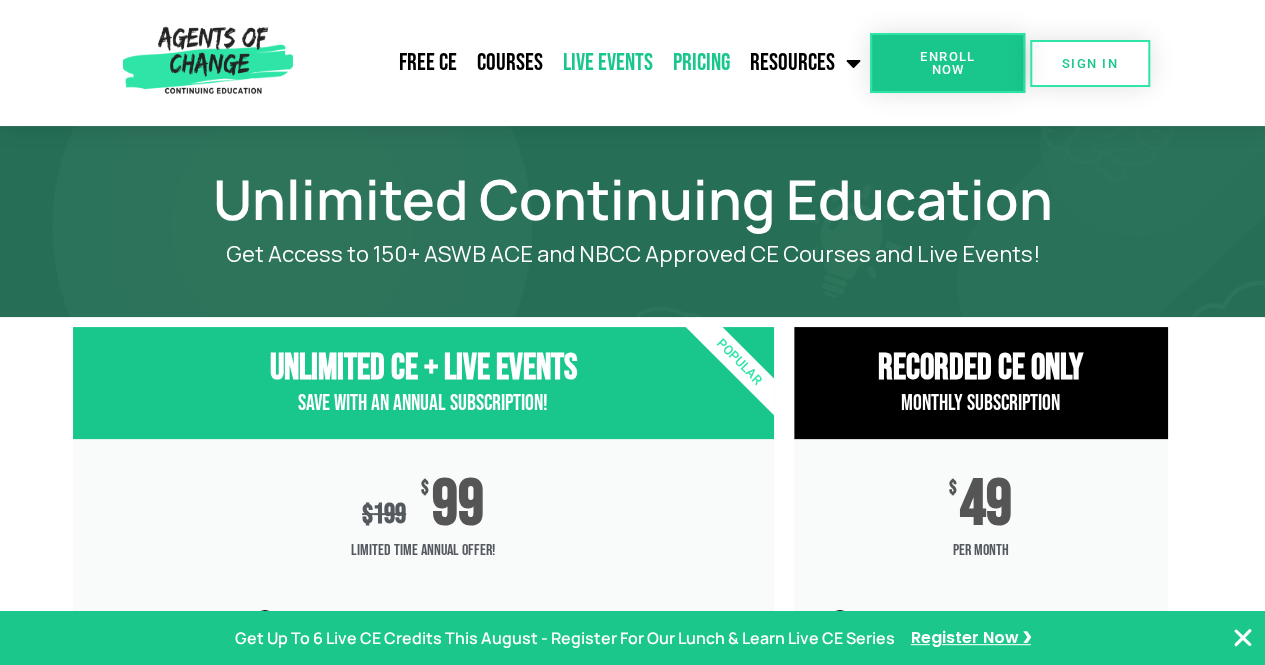 click on "Live Events" 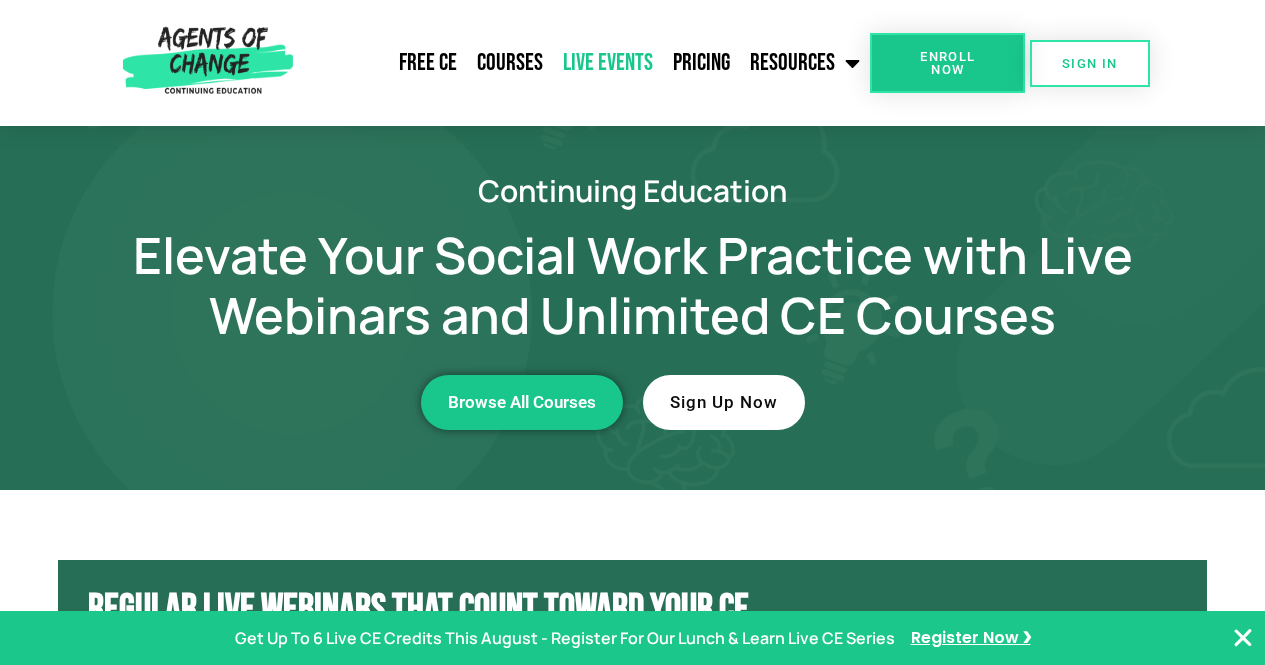 scroll, scrollTop: 0, scrollLeft: 0, axis: both 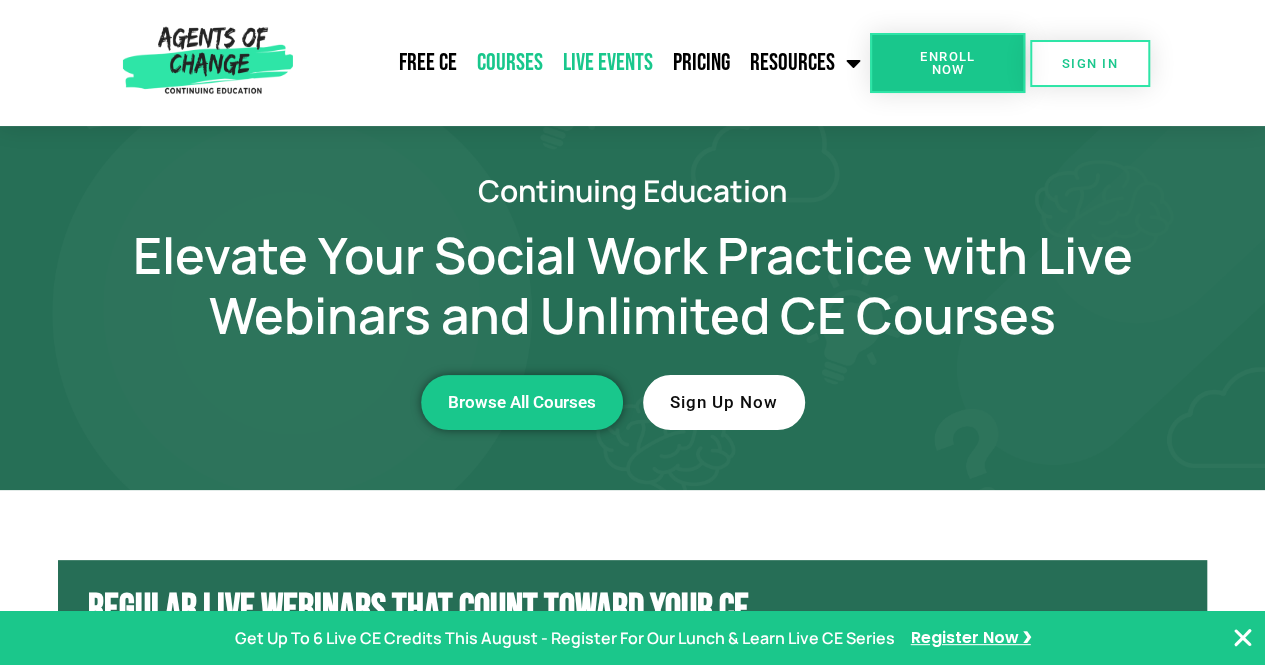 click on "Courses" 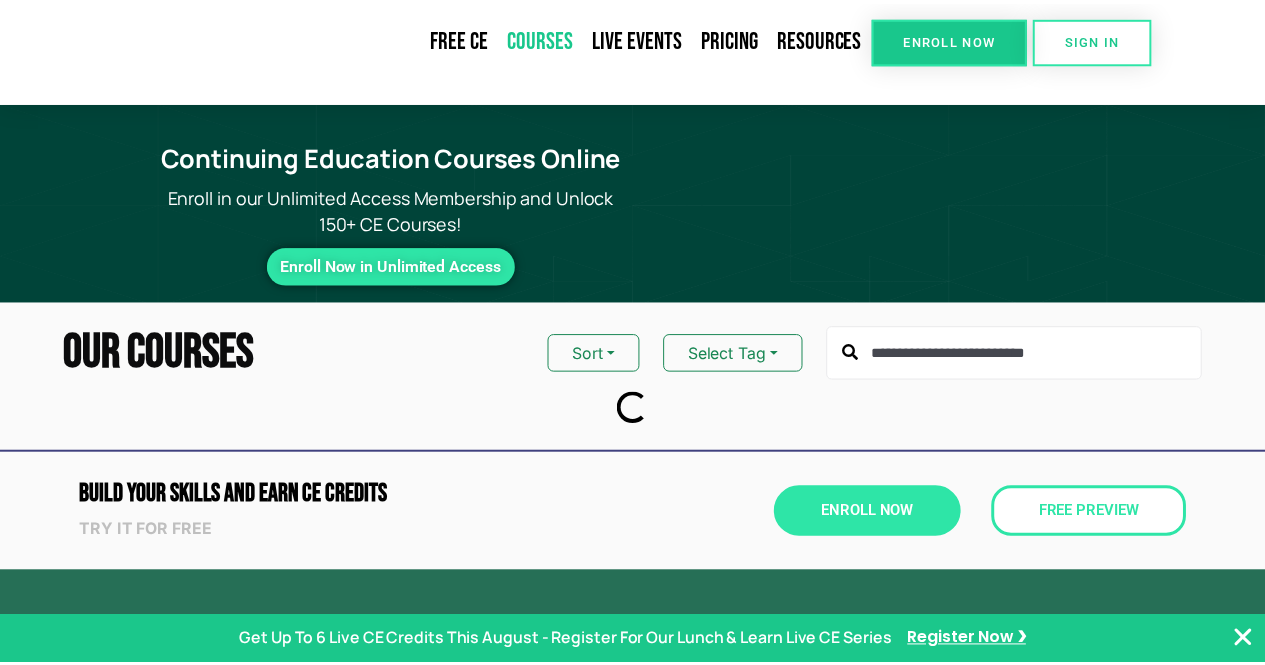 scroll, scrollTop: 0, scrollLeft: 0, axis: both 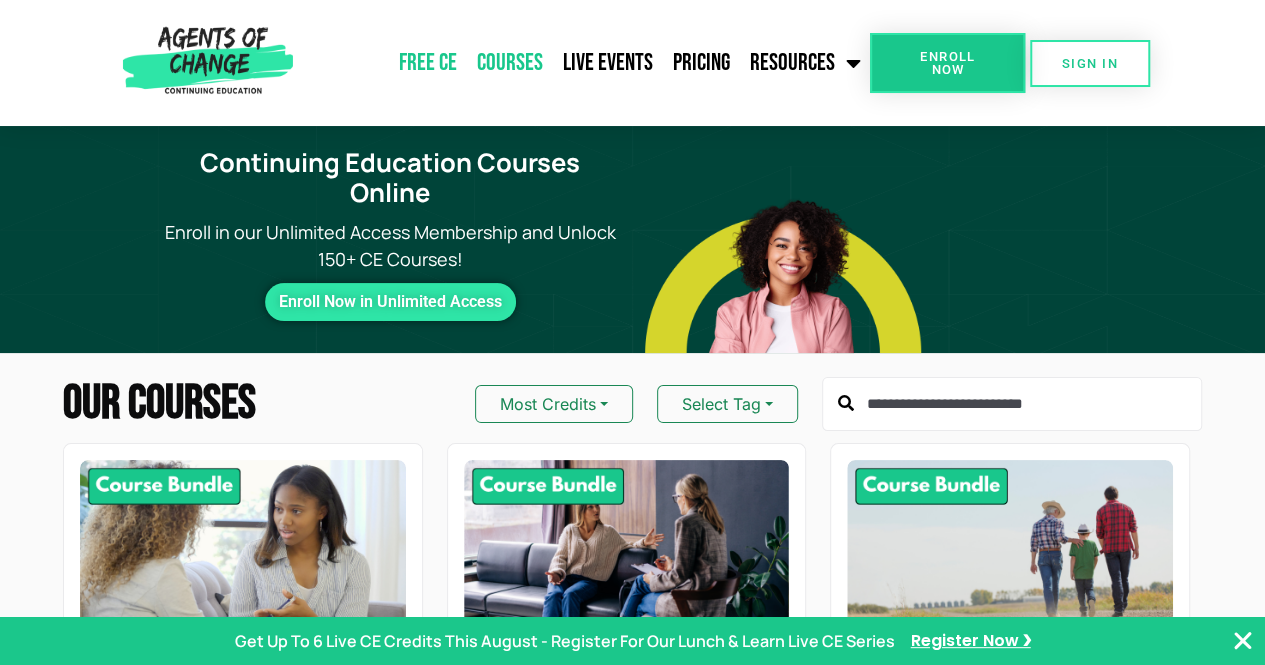 click on "Free CE" 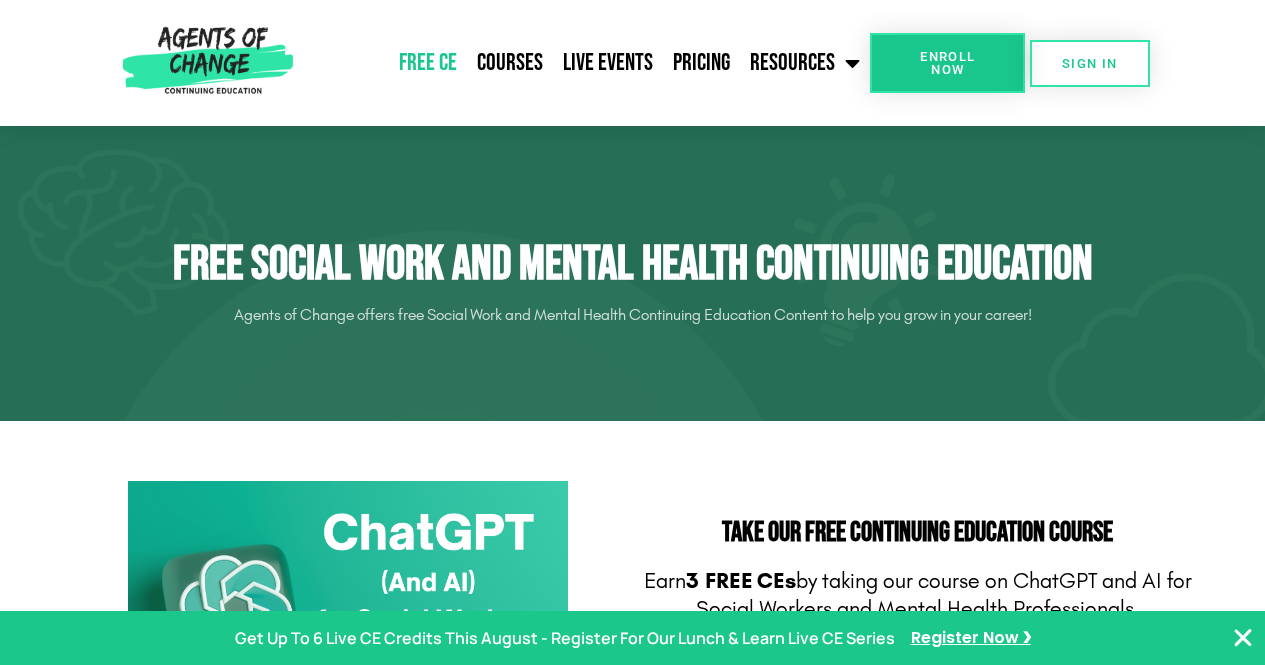 scroll, scrollTop: 0, scrollLeft: 0, axis: both 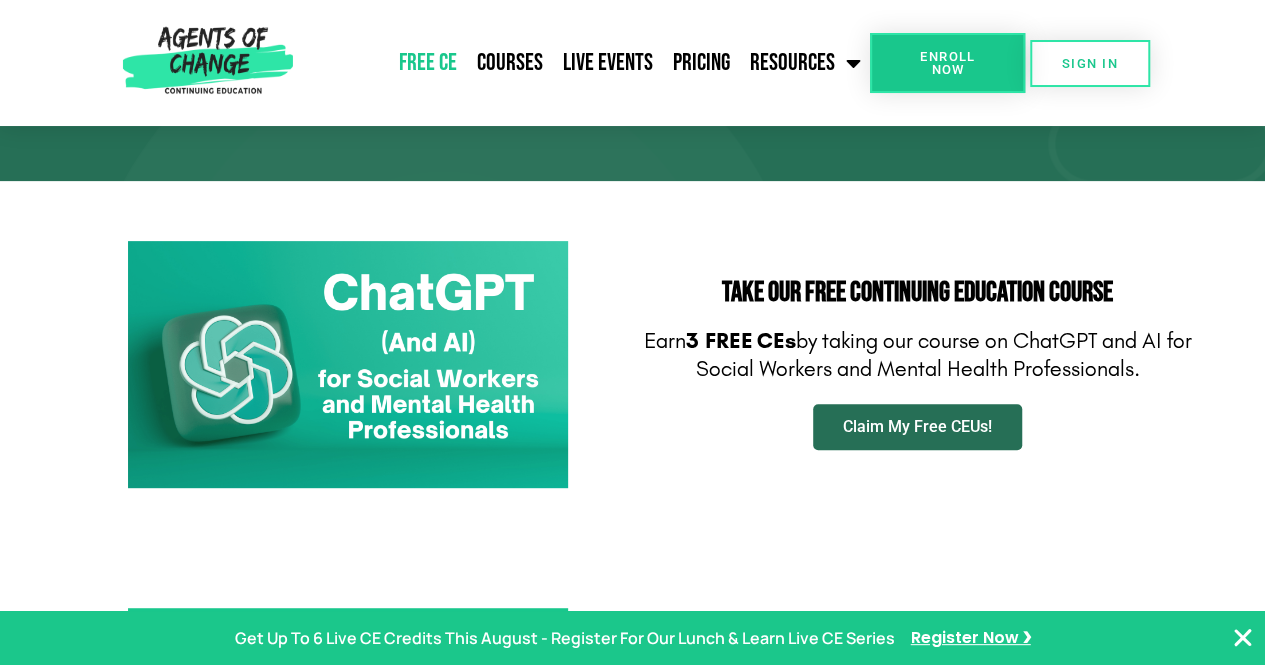 click on "Claim My Free CEUs!" at bounding box center [917, 427] 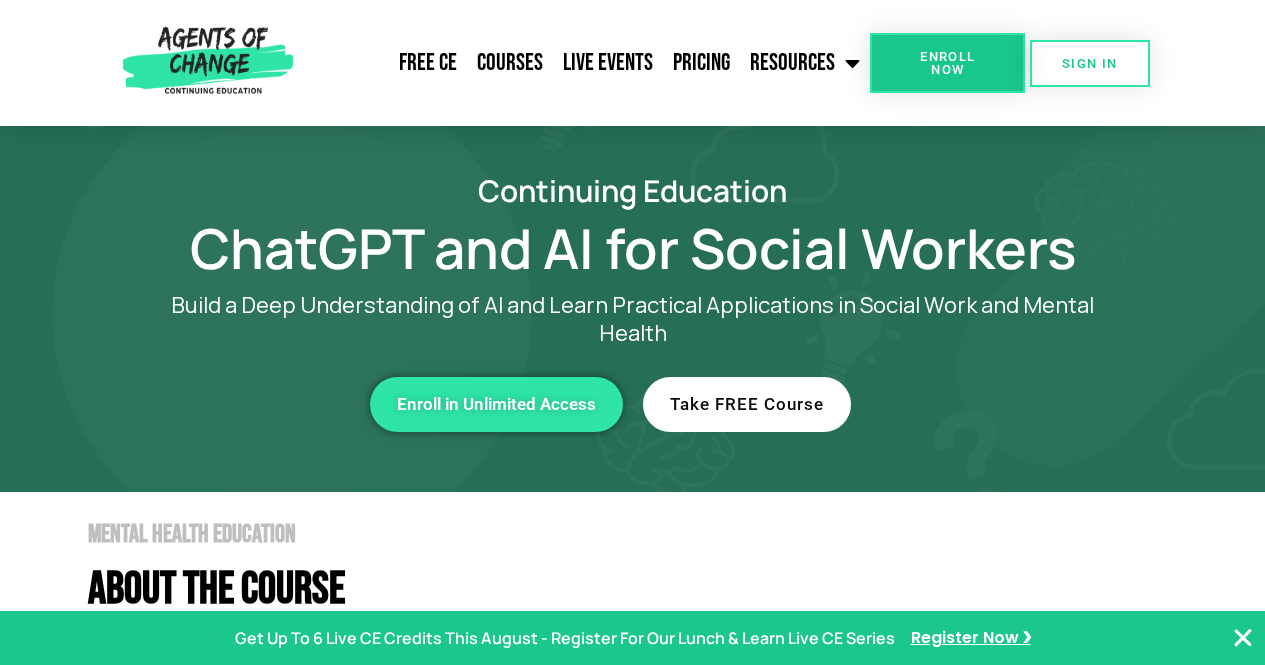 scroll, scrollTop: 0, scrollLeft: 0, axis: both 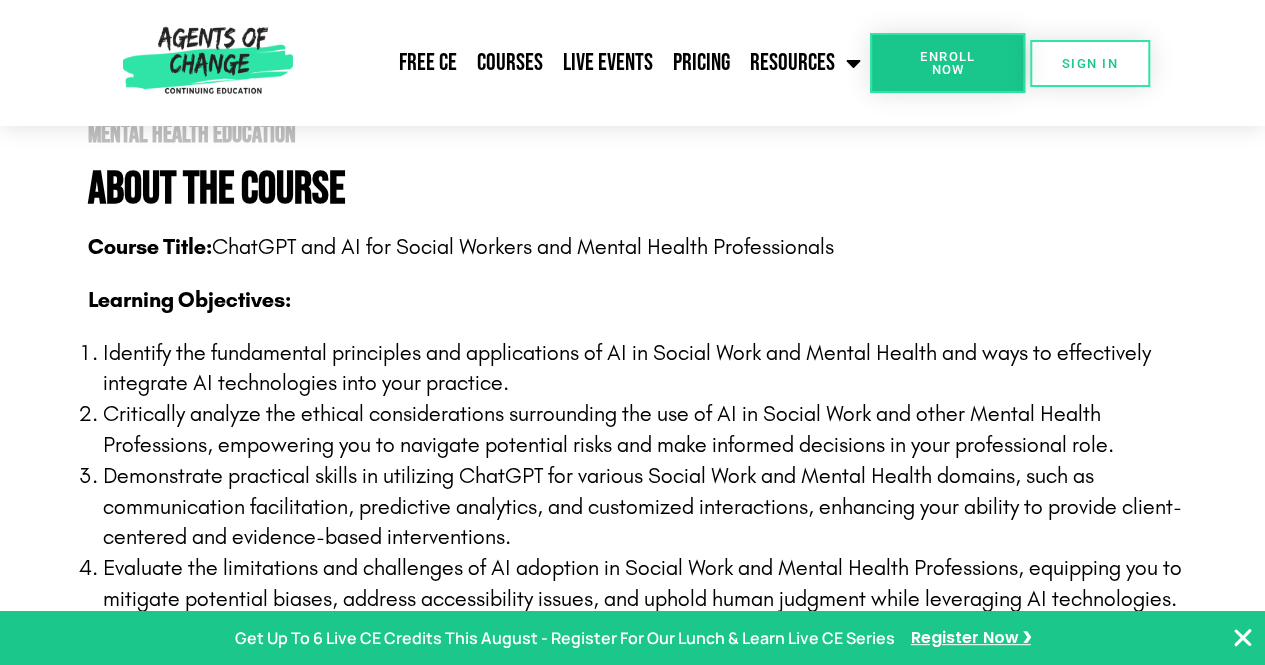 click at bounding box center [1243, 638] 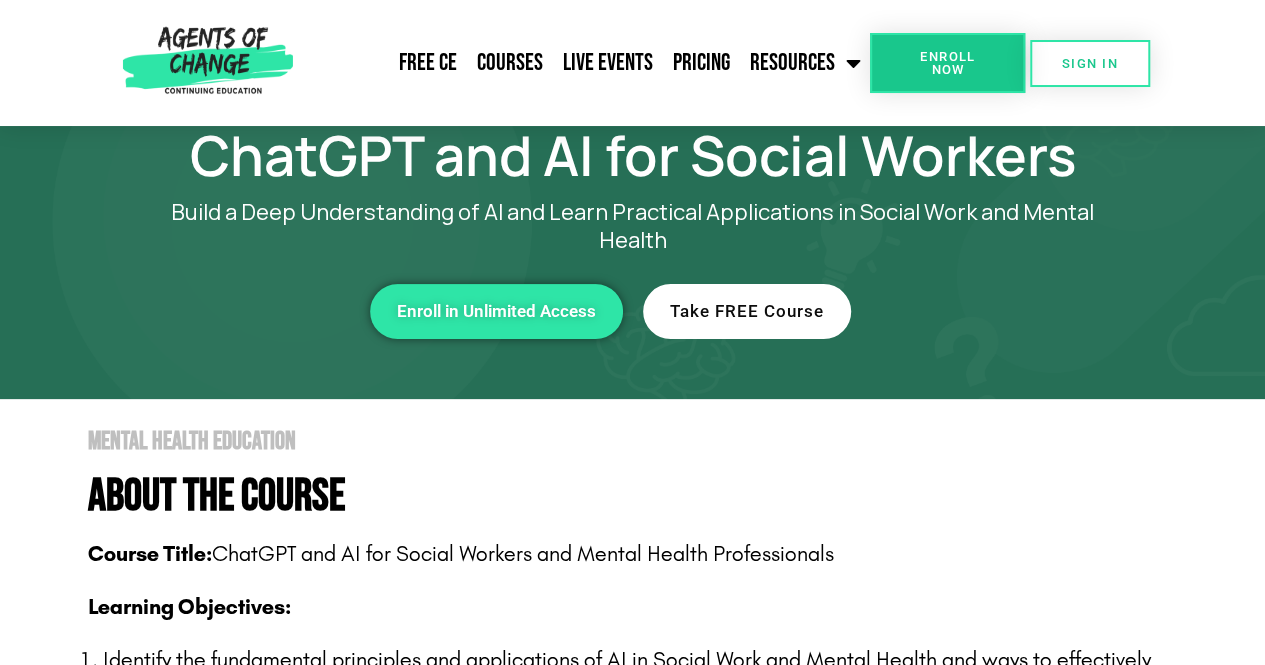 scroll, scrollTop: 92, scrollLeft: 0, axis: vertical 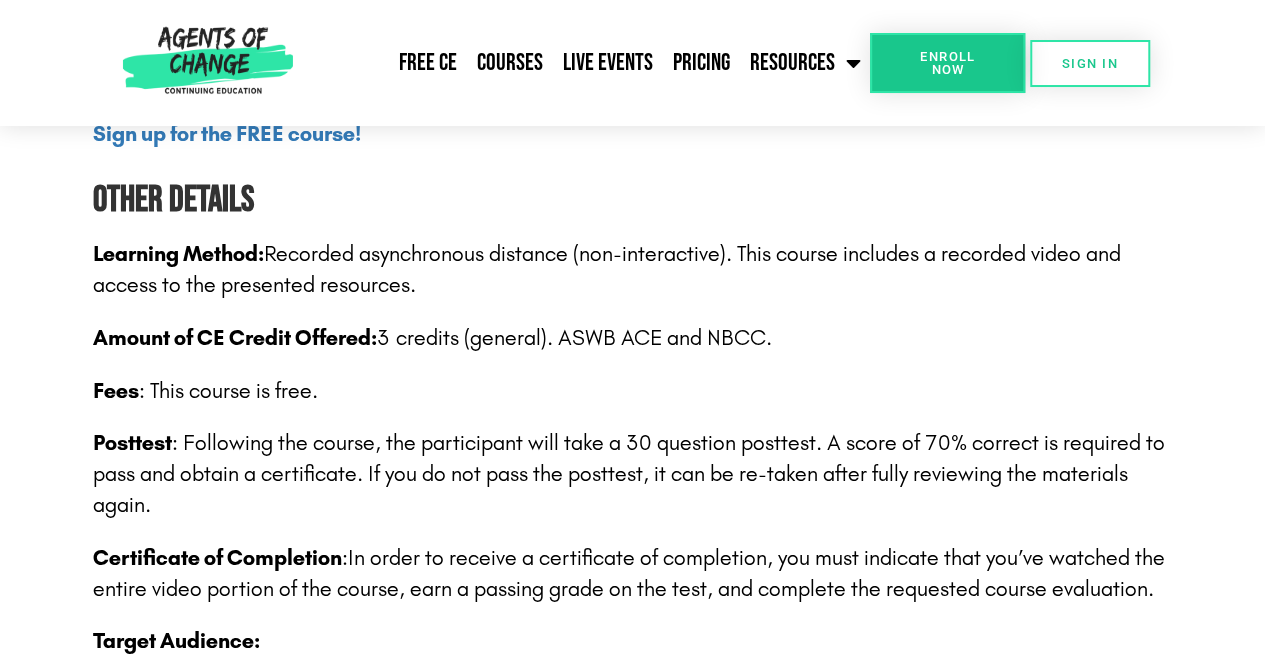 click on "Certificate of Completion :  In order to receive a certificate of completion, you must indicate that you’ve watched the entire video portion of the course, earn a passing grade on the test, and complete the requested course evaluation." at bounding box center [633, 574] 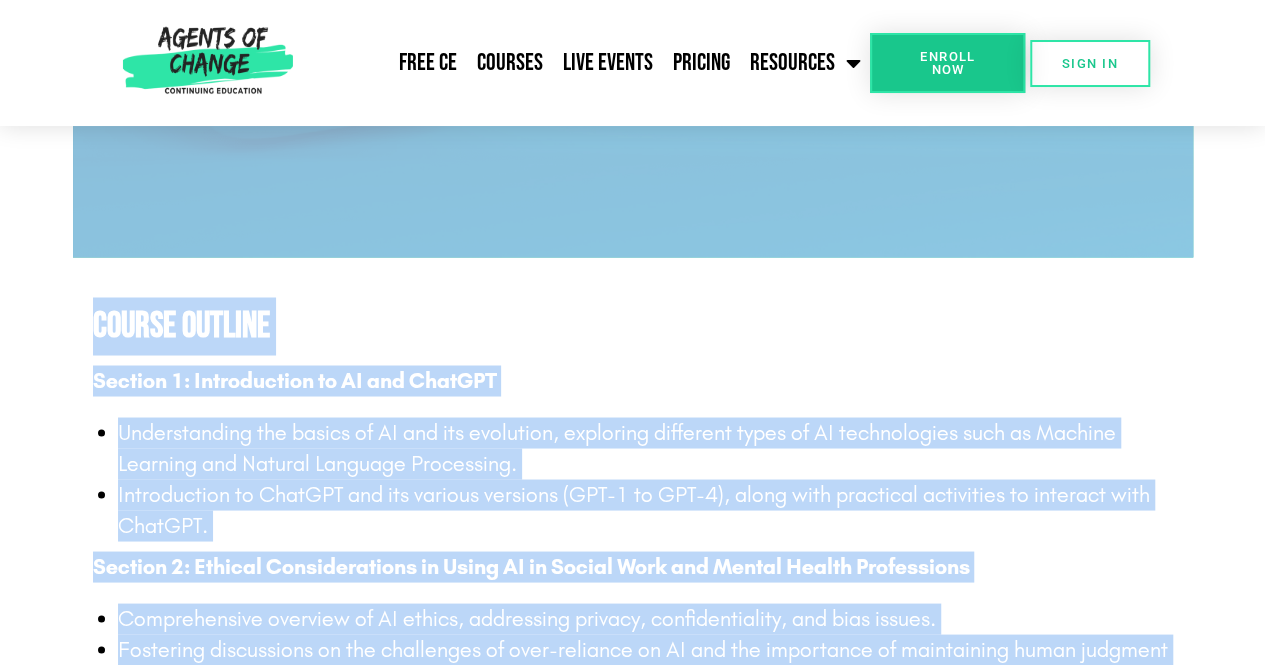 scroll, scrollTop: 1585, scrollLeft: 0, axis: vertical 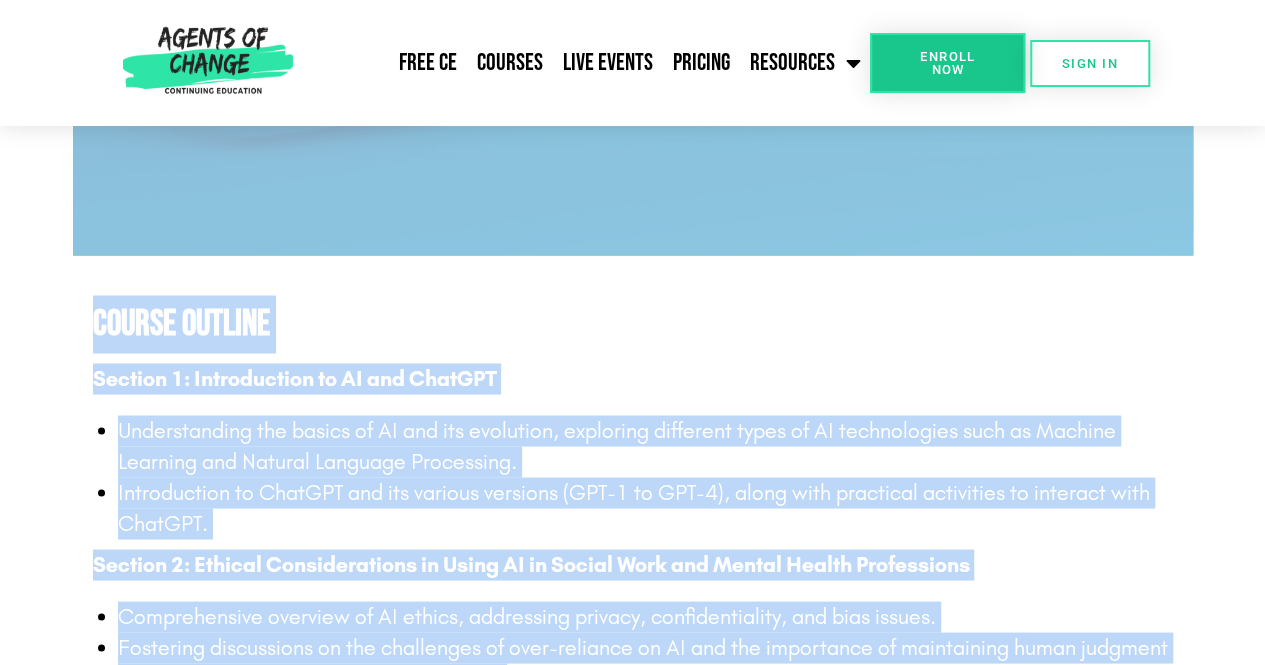 drag, startPoint x: 1147, startPoint y: 587, endPoint x: 158, endPoint y: 134, distance: 1087.8097 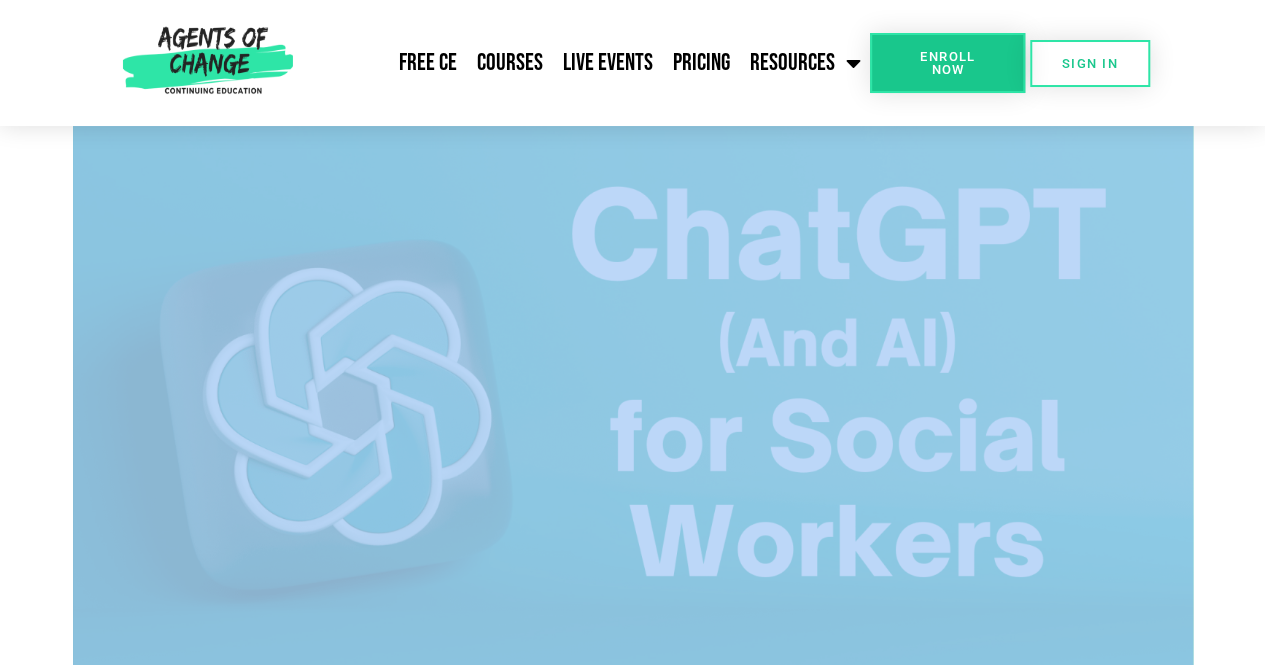 scroll, scrollTop: 1078, scrollLeft: 0, axis: vertical 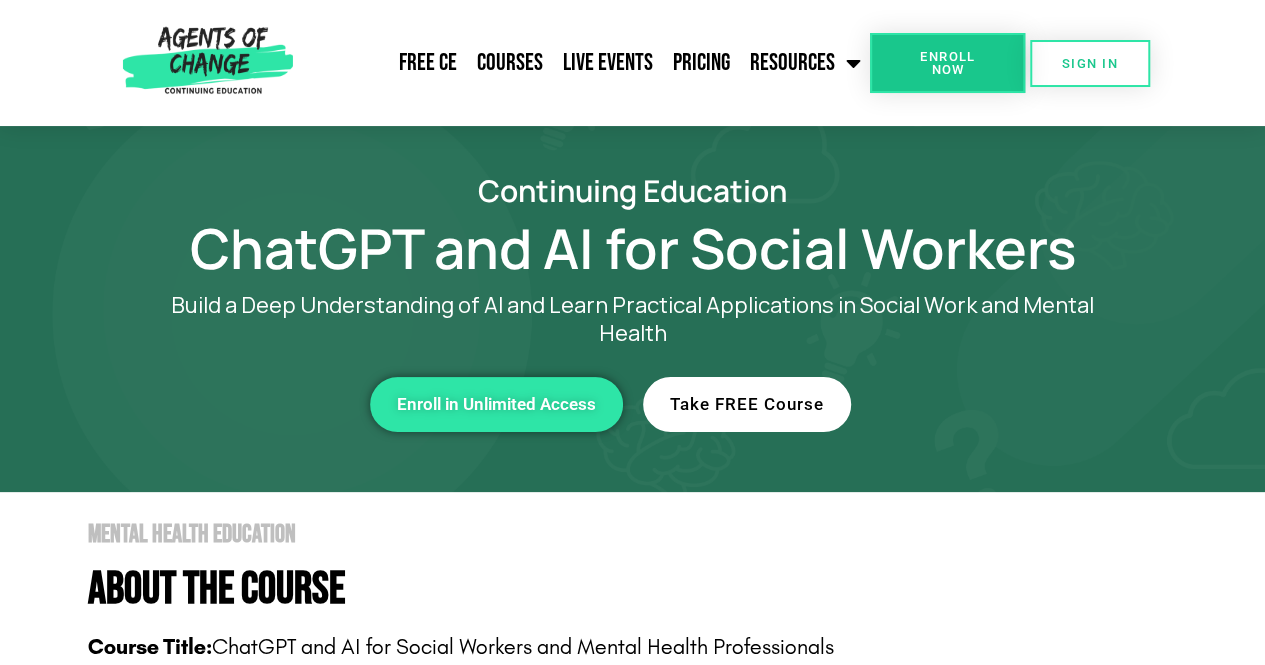 click on "Take FREE Course" at bounding box center (747, 404) 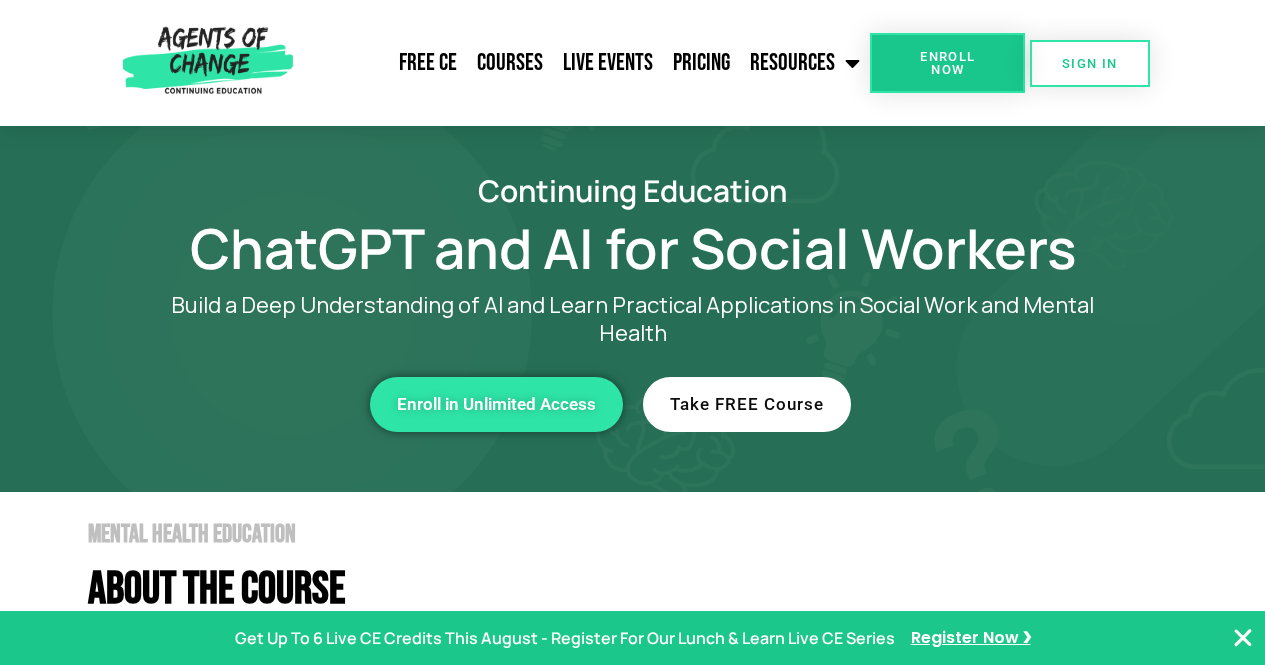 scroll, scrollTop: 0, scrollLeft: 0, axis: both 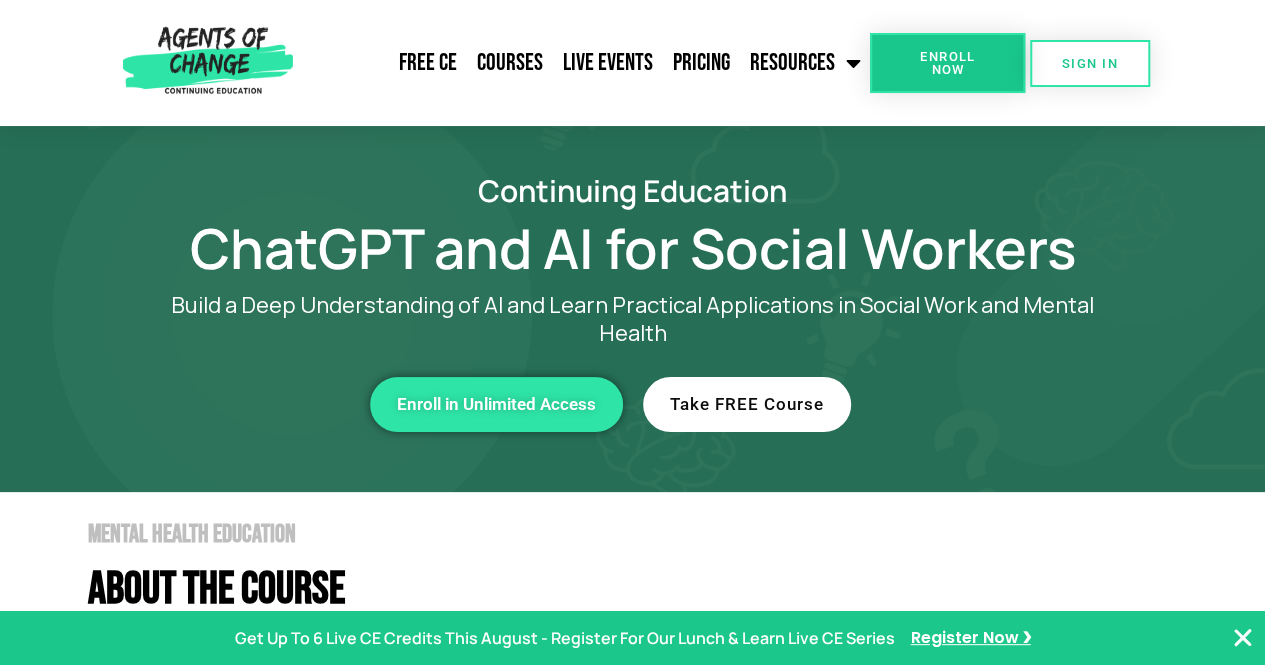 click on "Enroll Now" at bounding box center [947, 63] 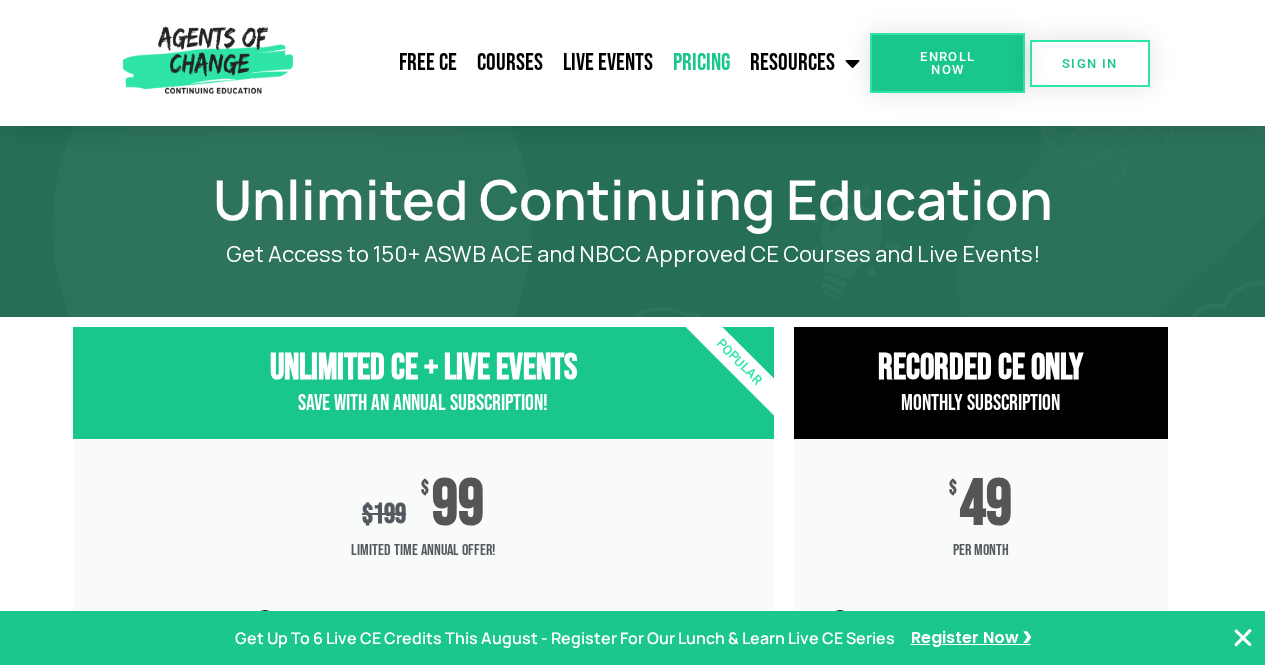 scroll, scrollTop: 0, scrollLeft: 0, axis: both 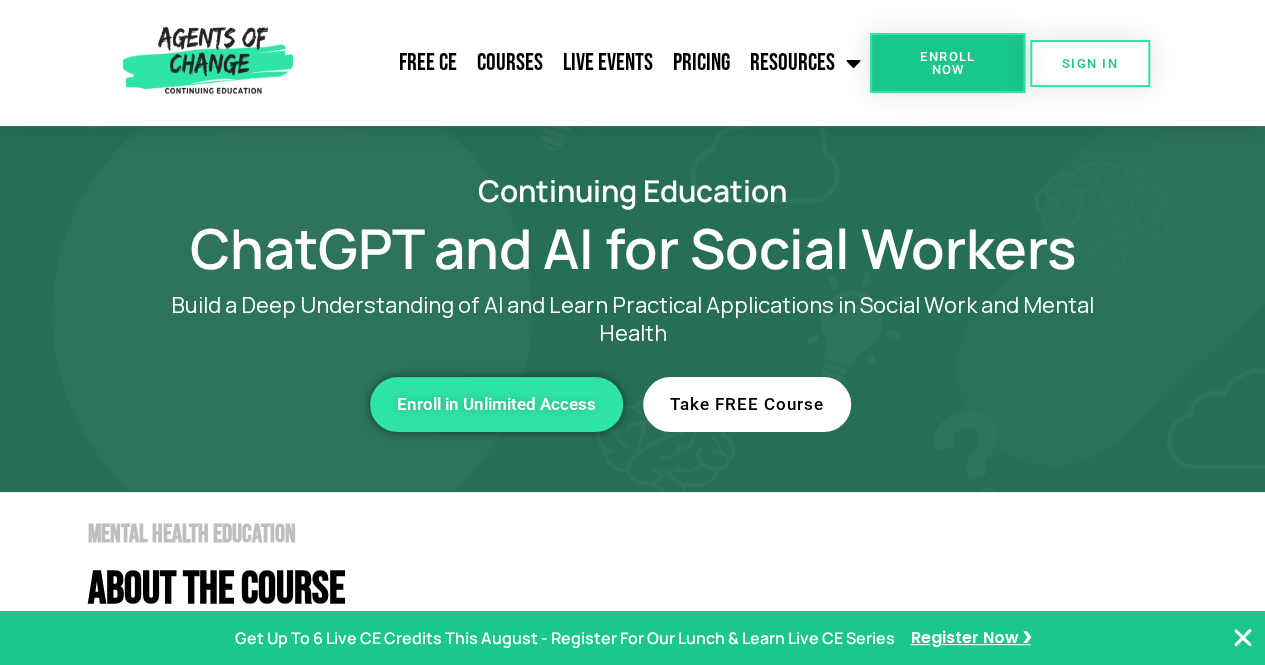 click on "Take FREE Course" at bounding box center [747, 404] 